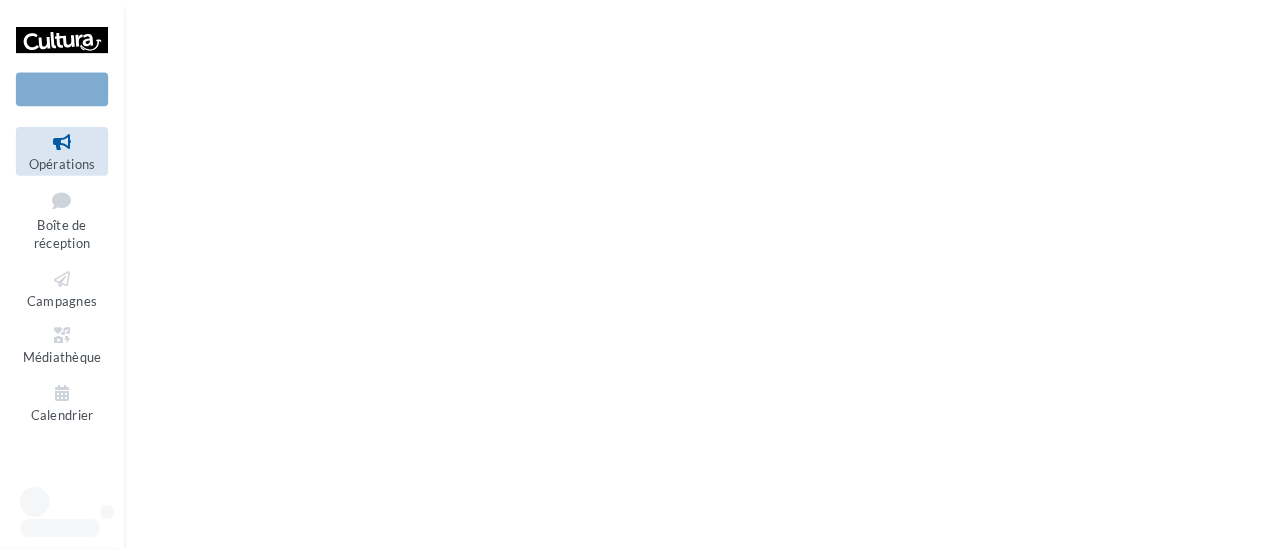 scroll, scrollTop: 0, scrollLeft: 0, axis: both 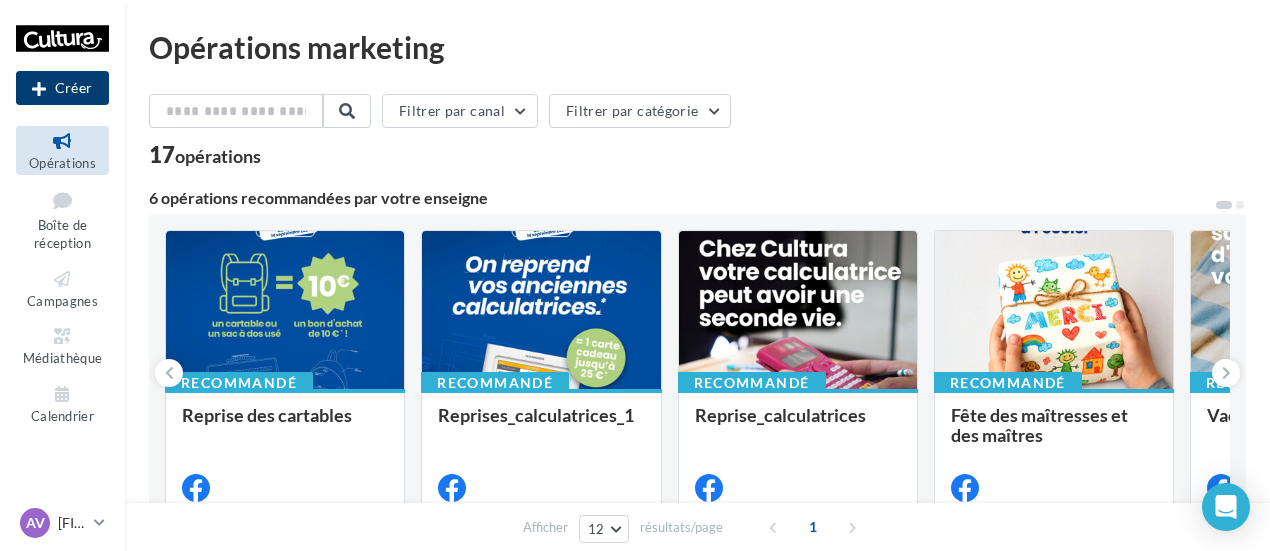 click on "Créer" at bounding box center (62, 88) 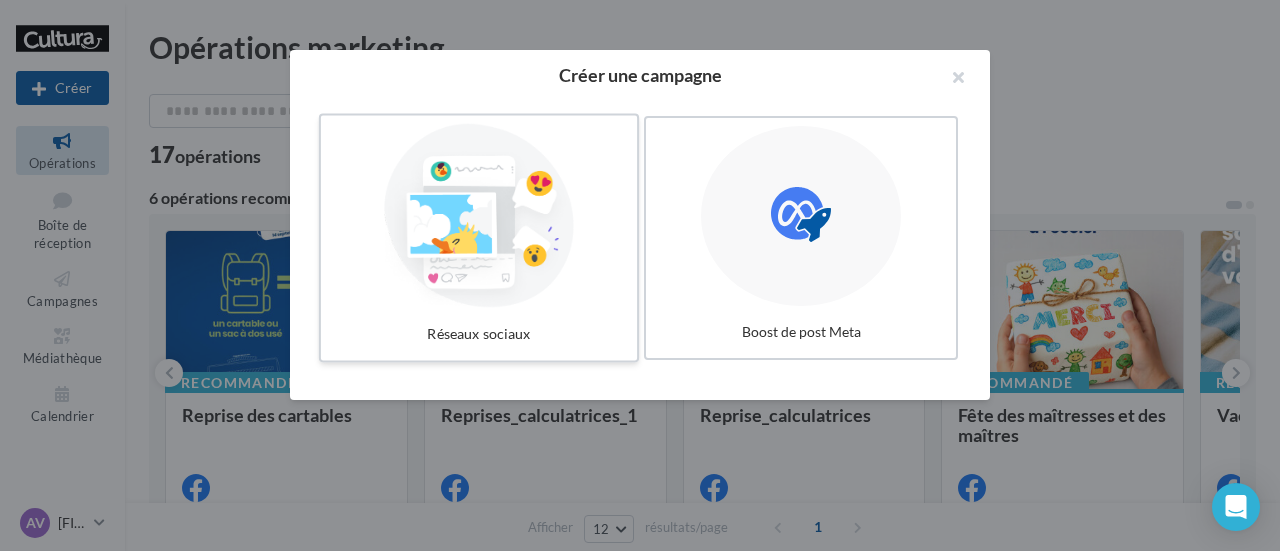 click at bounding box center [479, 216] 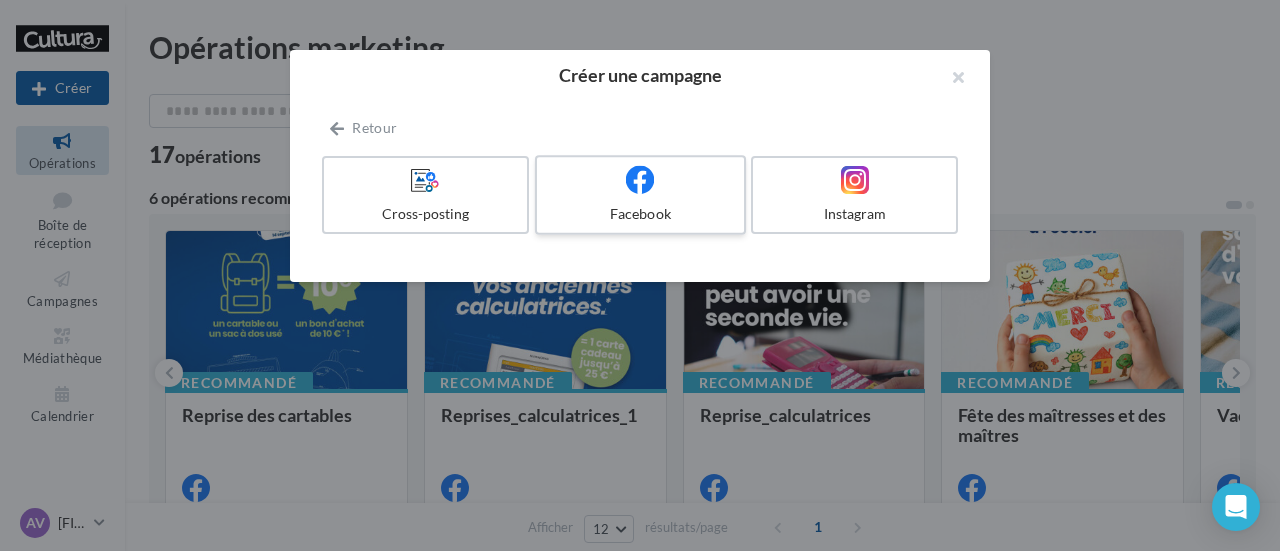 click at bounding box center [640, 180] 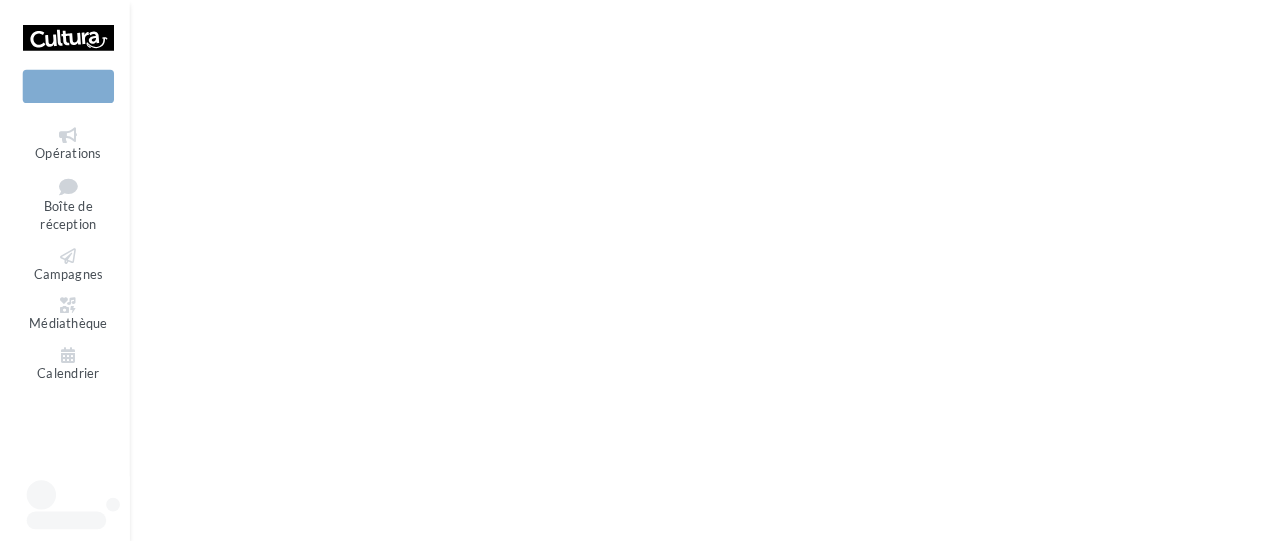 scroll, scrollTop: 0, scrollLeft: 0, axis: both 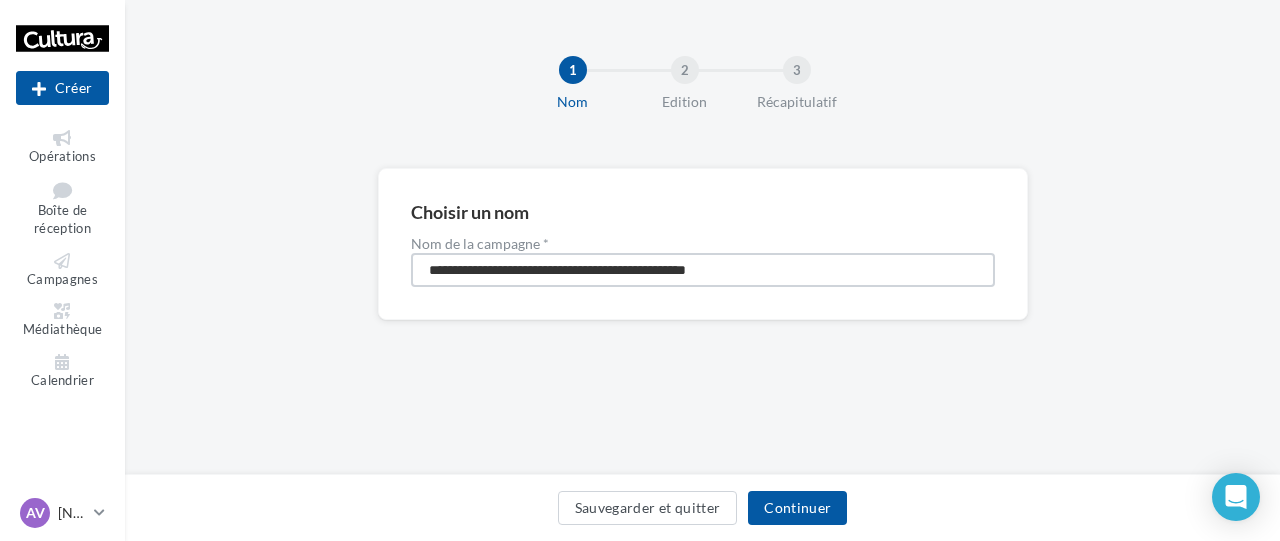 click on "**********" at bounding box center (703, 270) 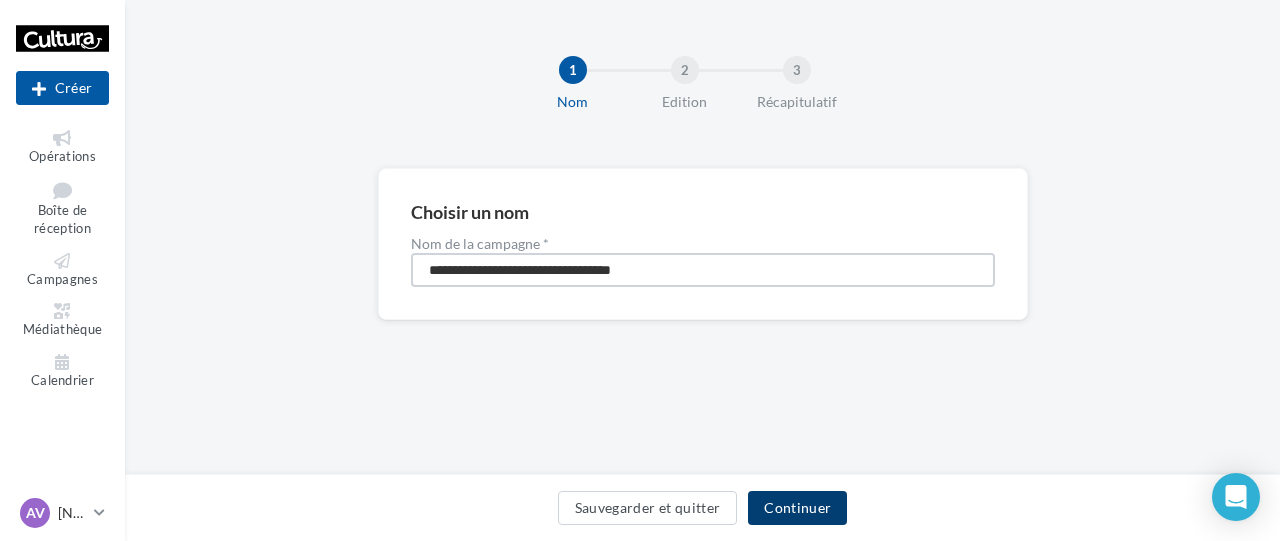 type on "**********" 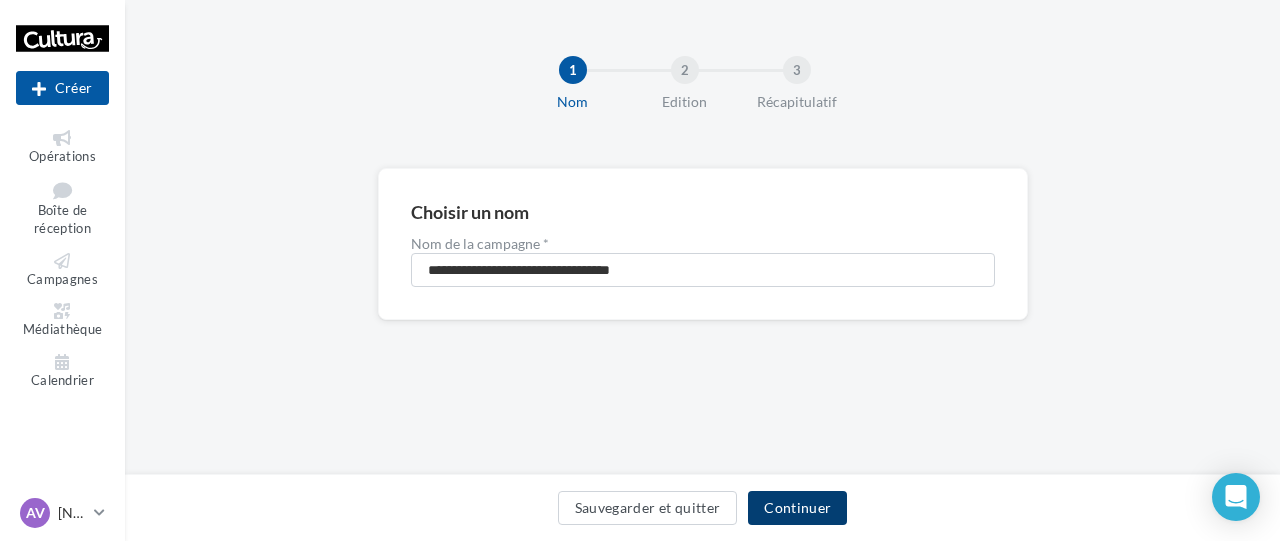 click on "Continuer" at bounding box center (797, 508) 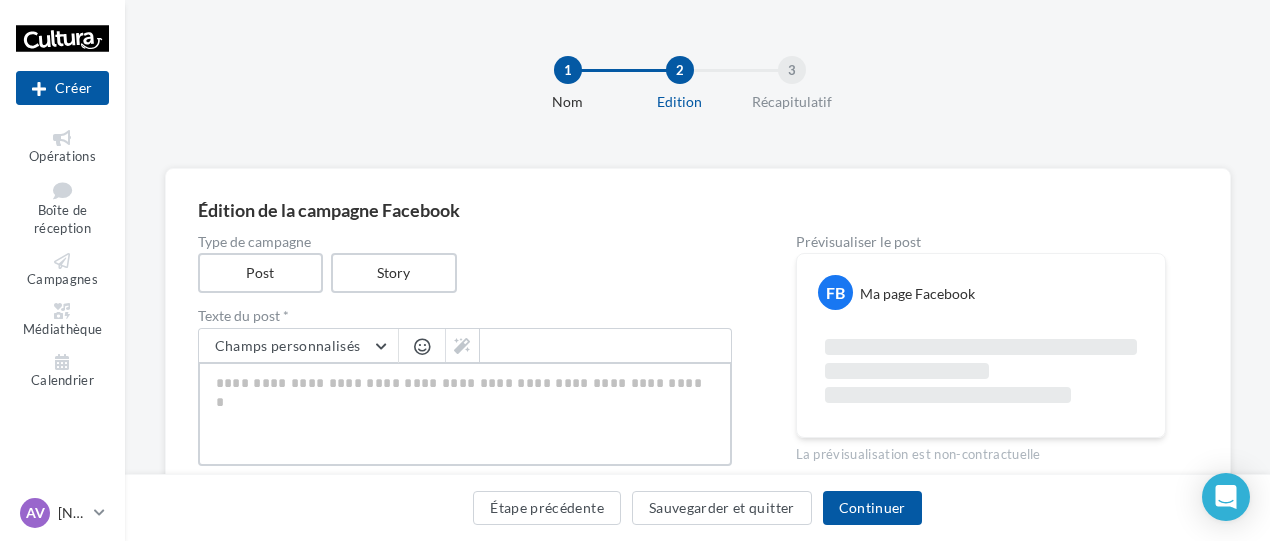 click at bounding box center [465, 414] 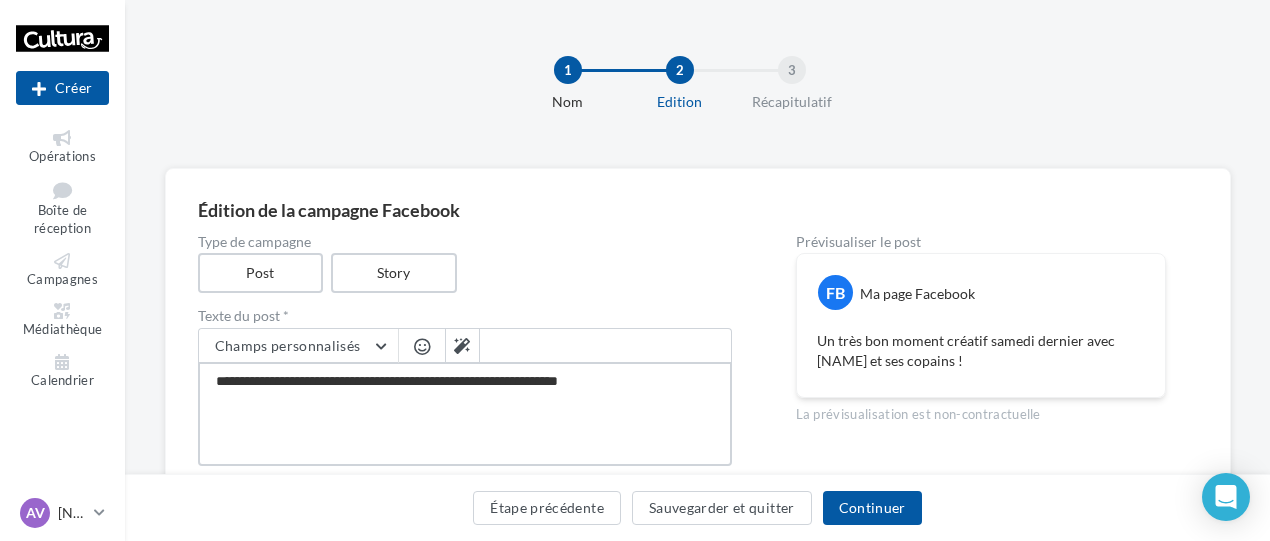 click on "**********" at bounding box center (465, 414) 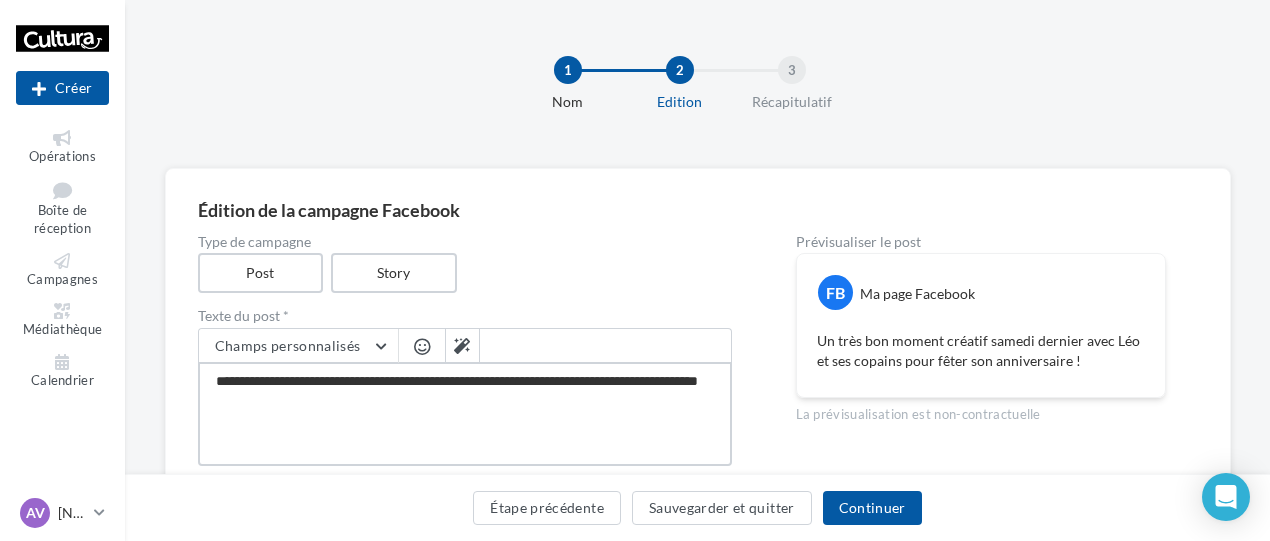 click on "**********" at bounding box center [465, 414] 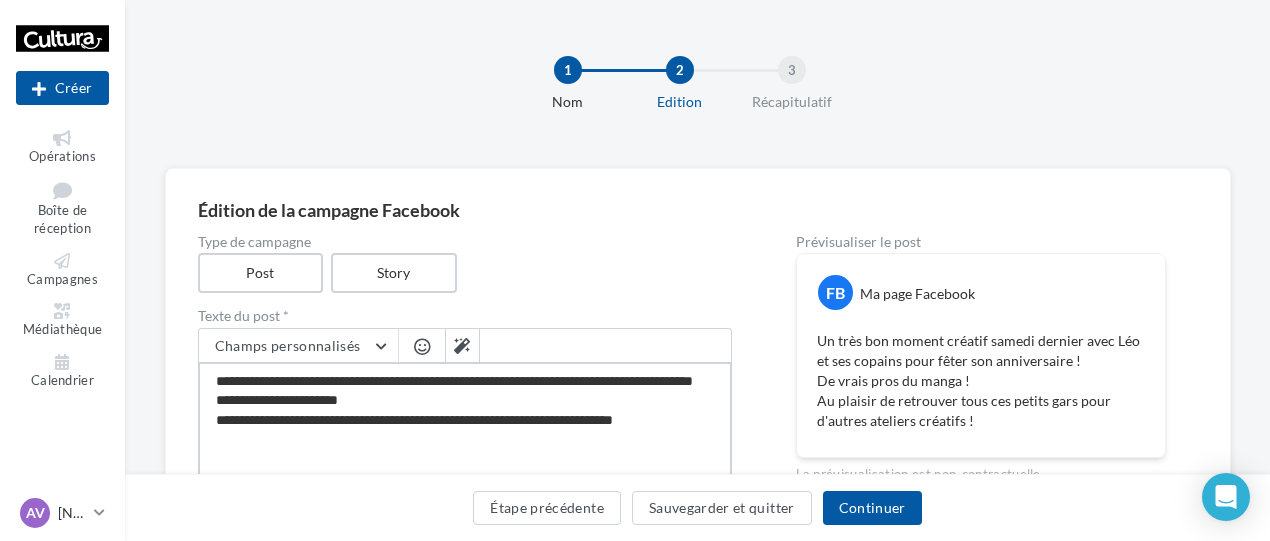 scroll, scrollTop: 0, scrollLeft: 0, axis: both 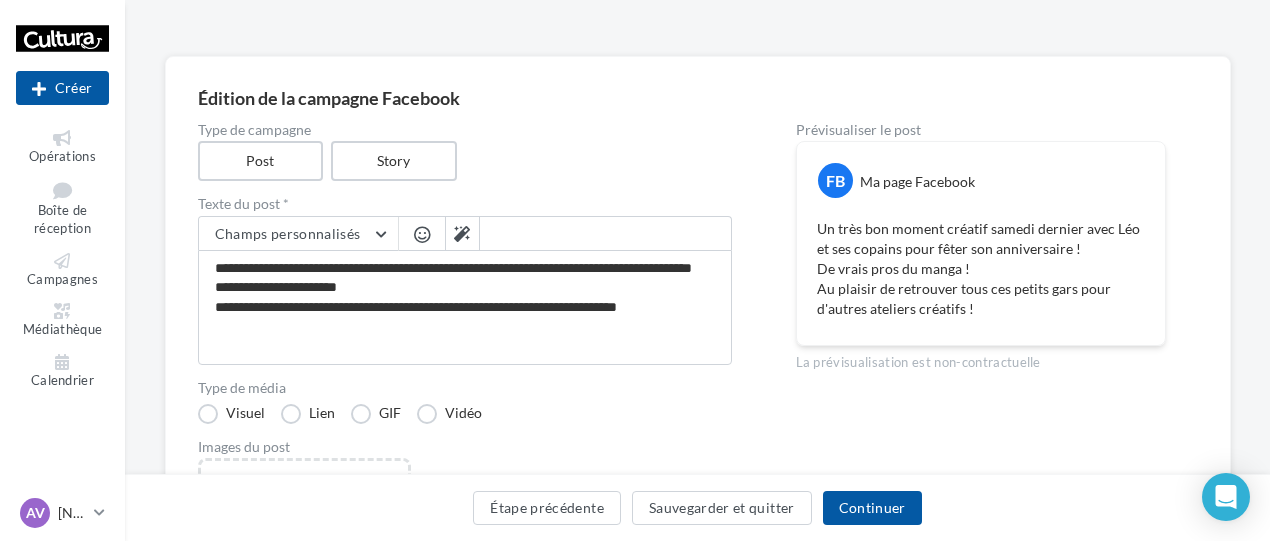 click at bounding box center [422, 234] 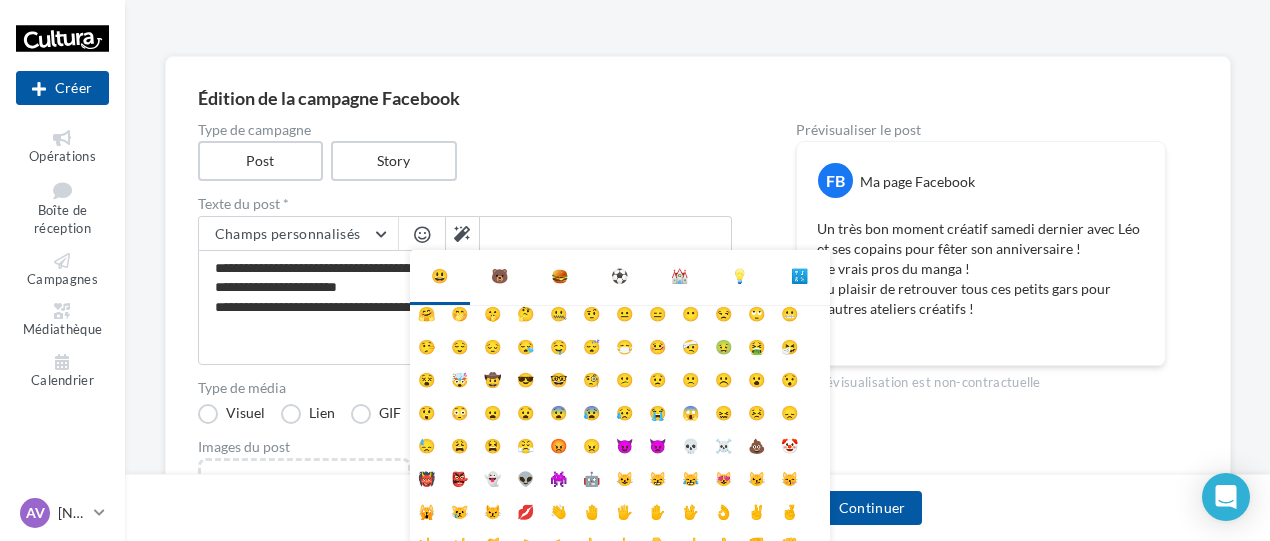 scroll, scrollTop: 79, scrollLeft: 0, axis: vertical 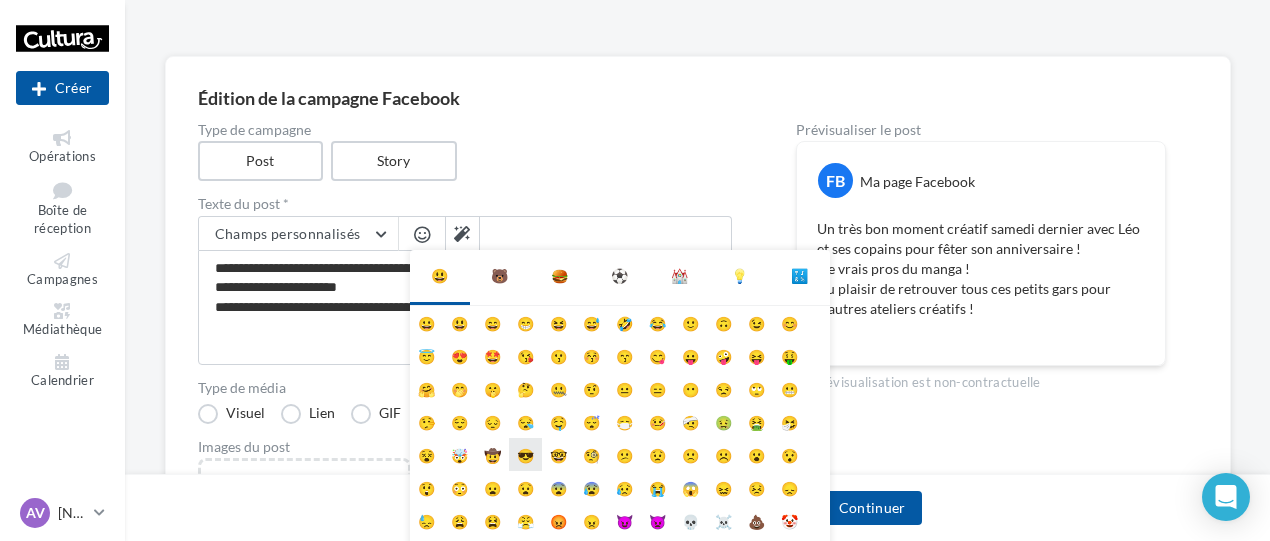click on "😎" at bounding box center [525, 454] 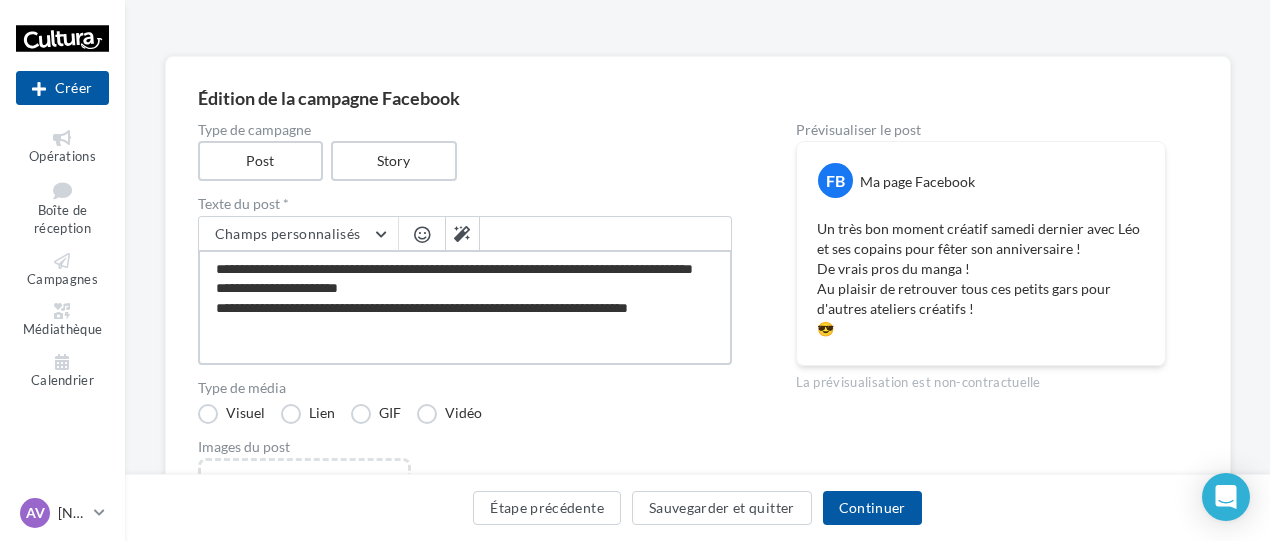 click on "**********" at bounding box center [465, 307] 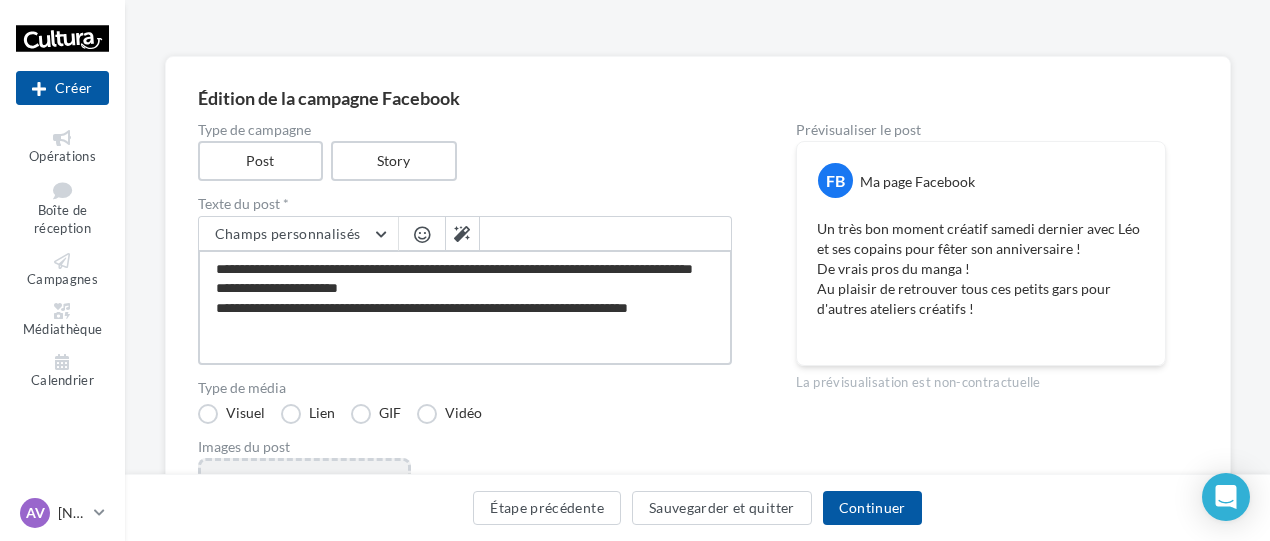 type on "**********" 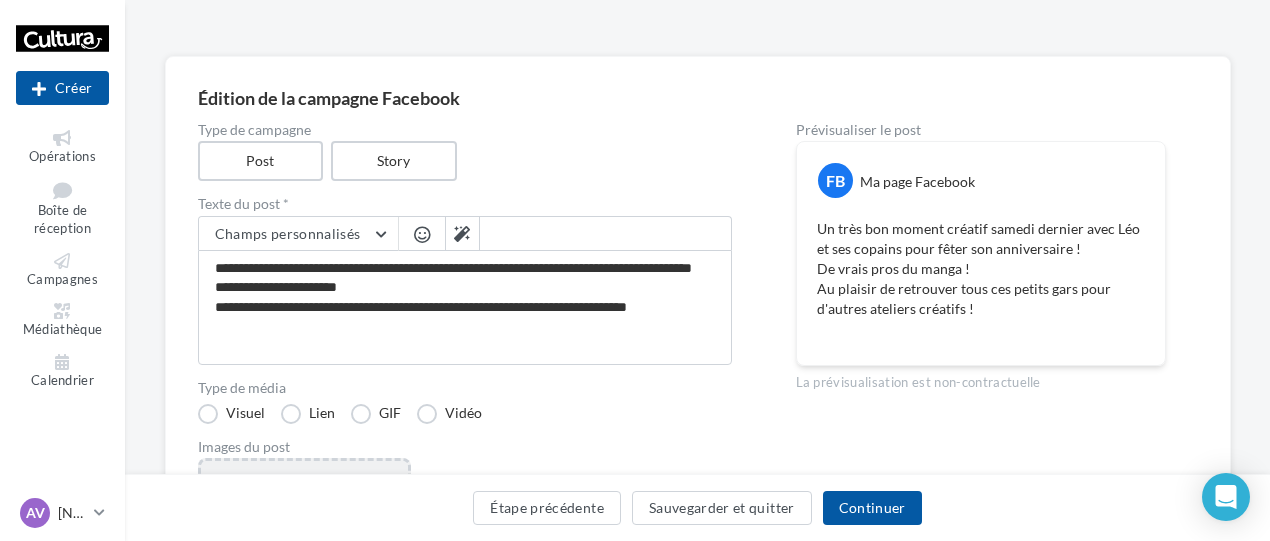 click on "Ajouter une image     Format: png, jpg" at bounding box center (304, 588) 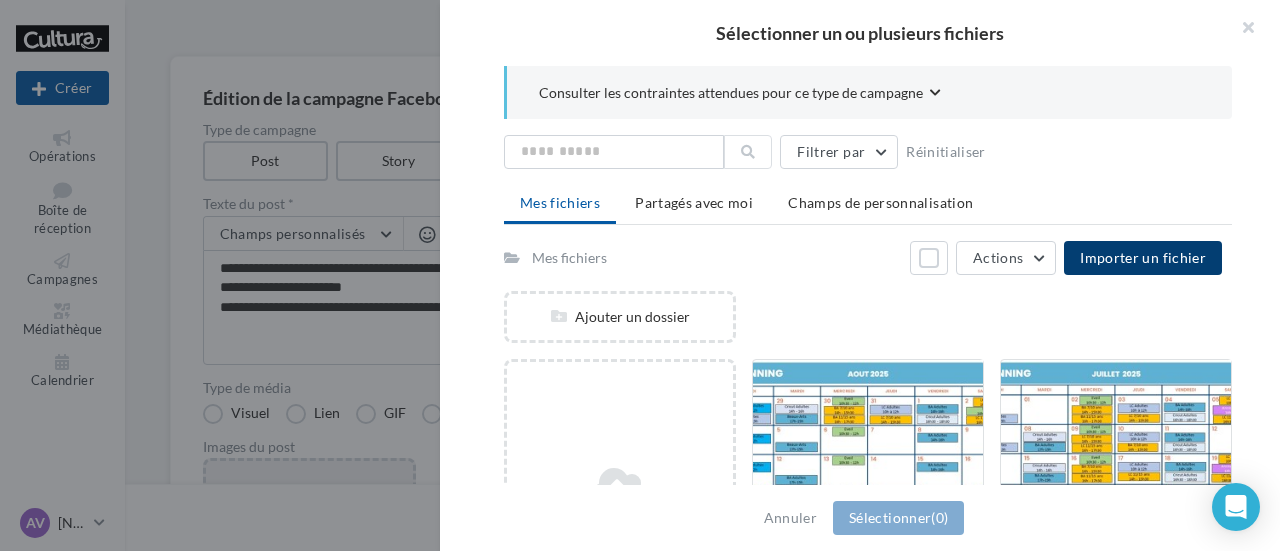 click on "Importer un fichier" at bounding box center (1143, 257) 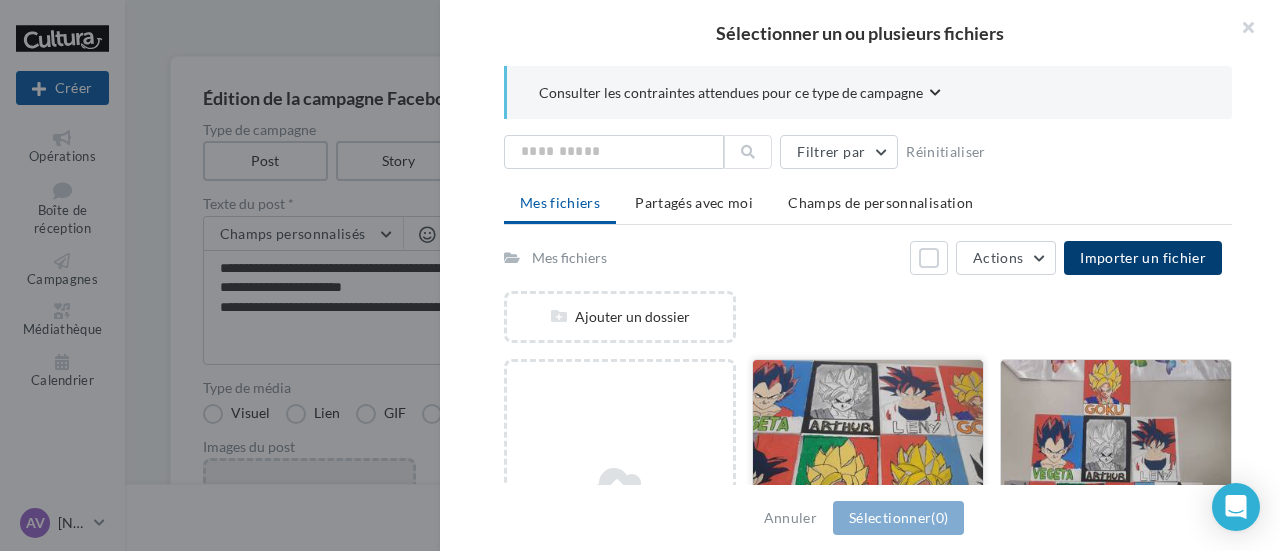 click at bounding box center (868, 460) 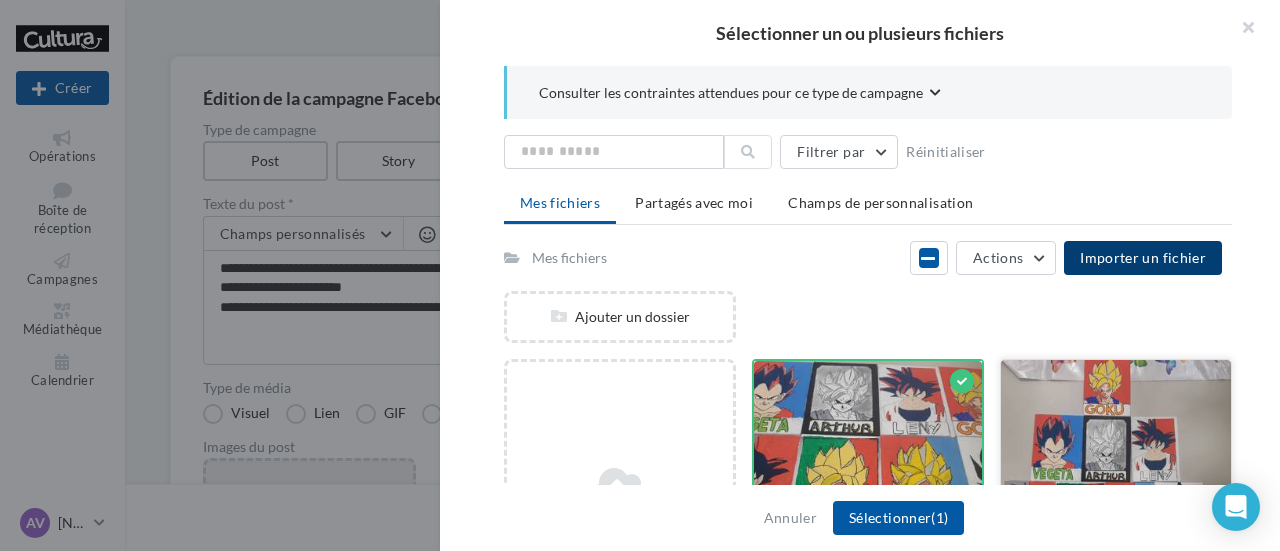 click at bounding box center [868, 461] 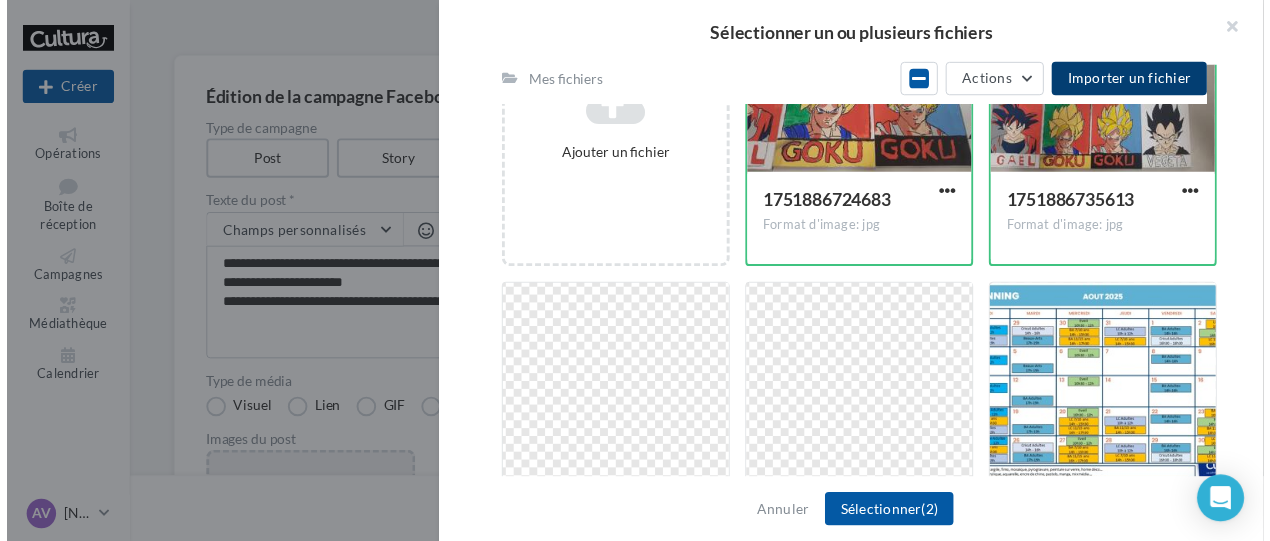 scroll, scrollTop: 400, scrollLeft: 0, axis: vertical 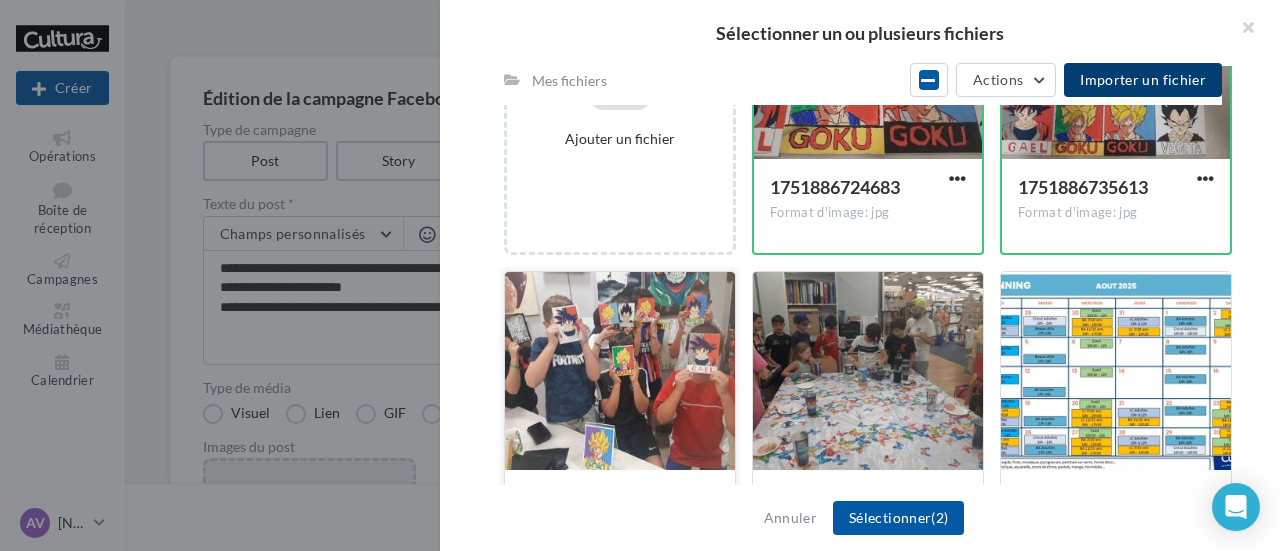 click at bounding box center (868, 61) 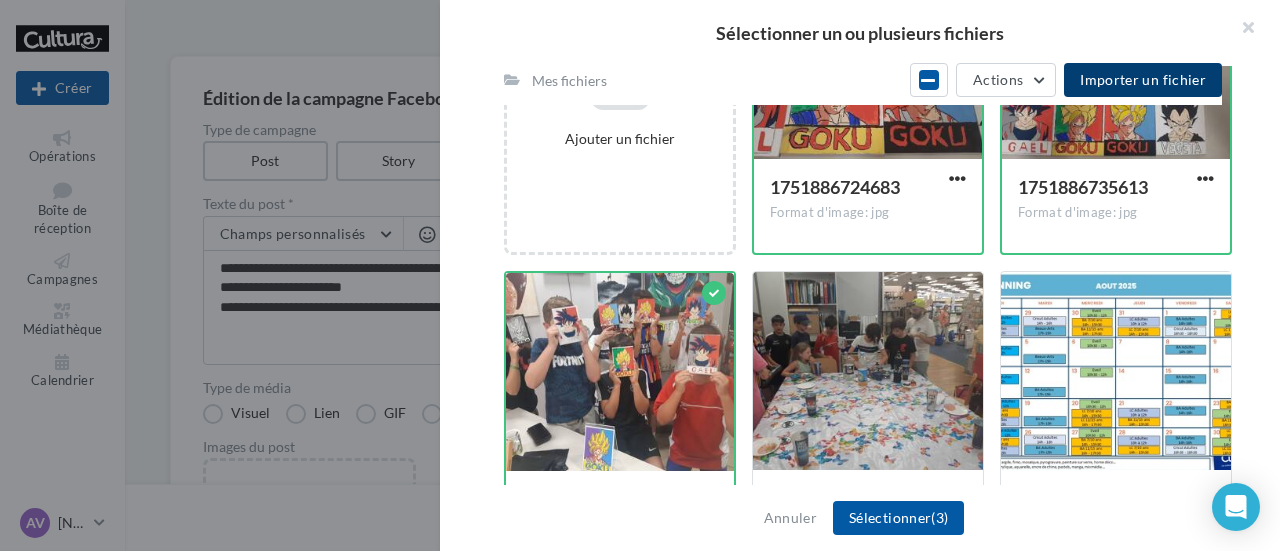 click on "Importer un fichier" at bounding box center (1143, 79) 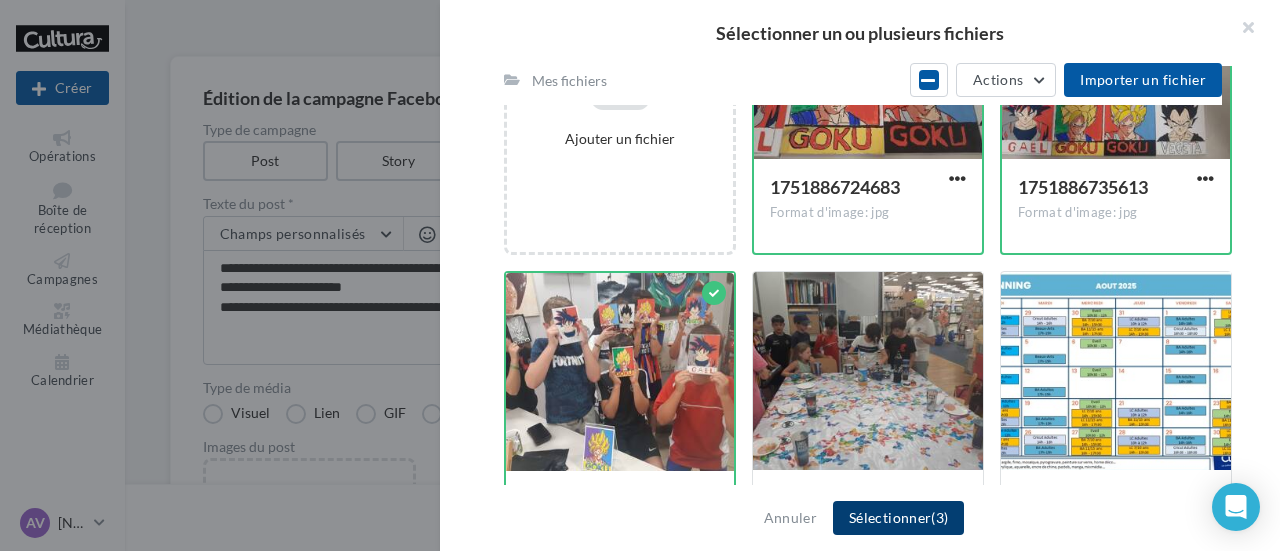 click on "Sélectionner   (3)" at bounding box center [898, 518] 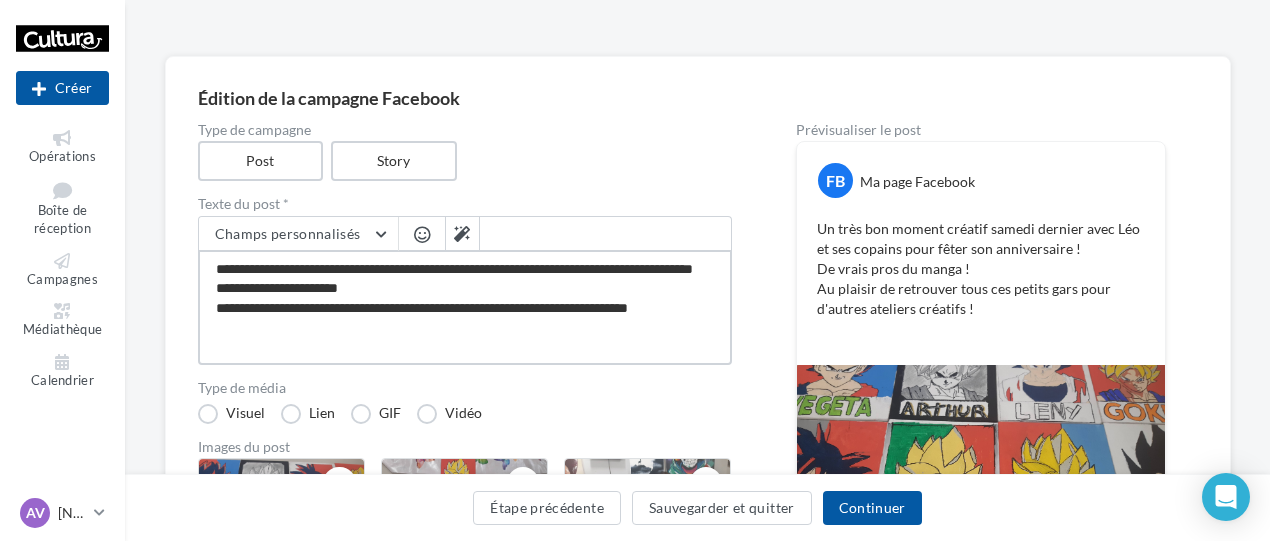 scroll, scrollTop: 18, scrollLeft: 0, axis: vertical 